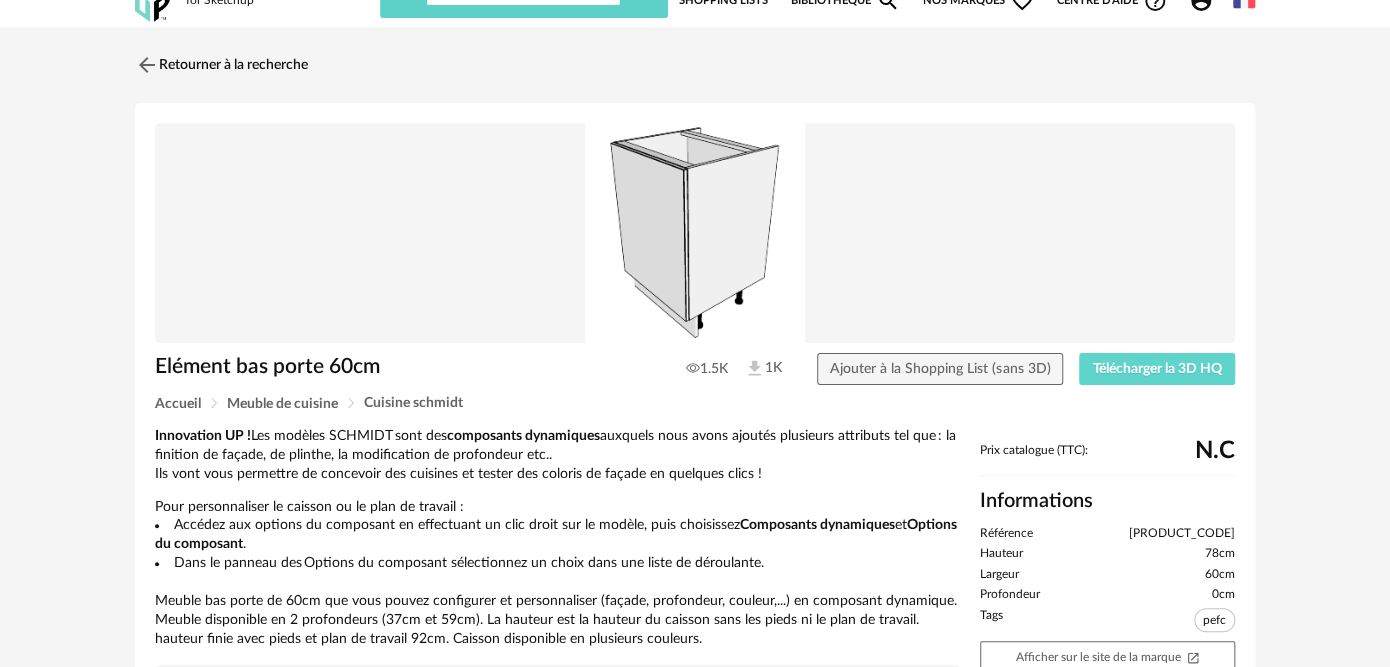 scroll, scrollTop: 0, scrollLeft: 0, axis: both 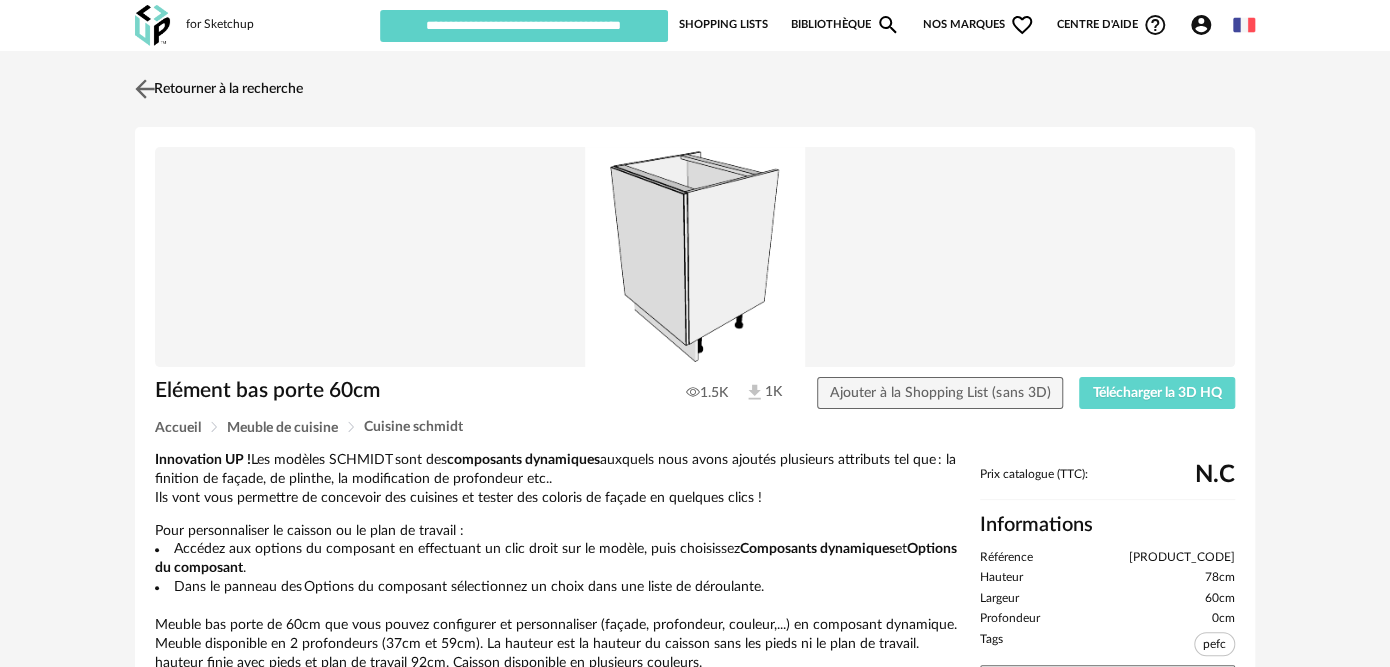click on "Retourner à la recherche" at bounding box center [216, 89] 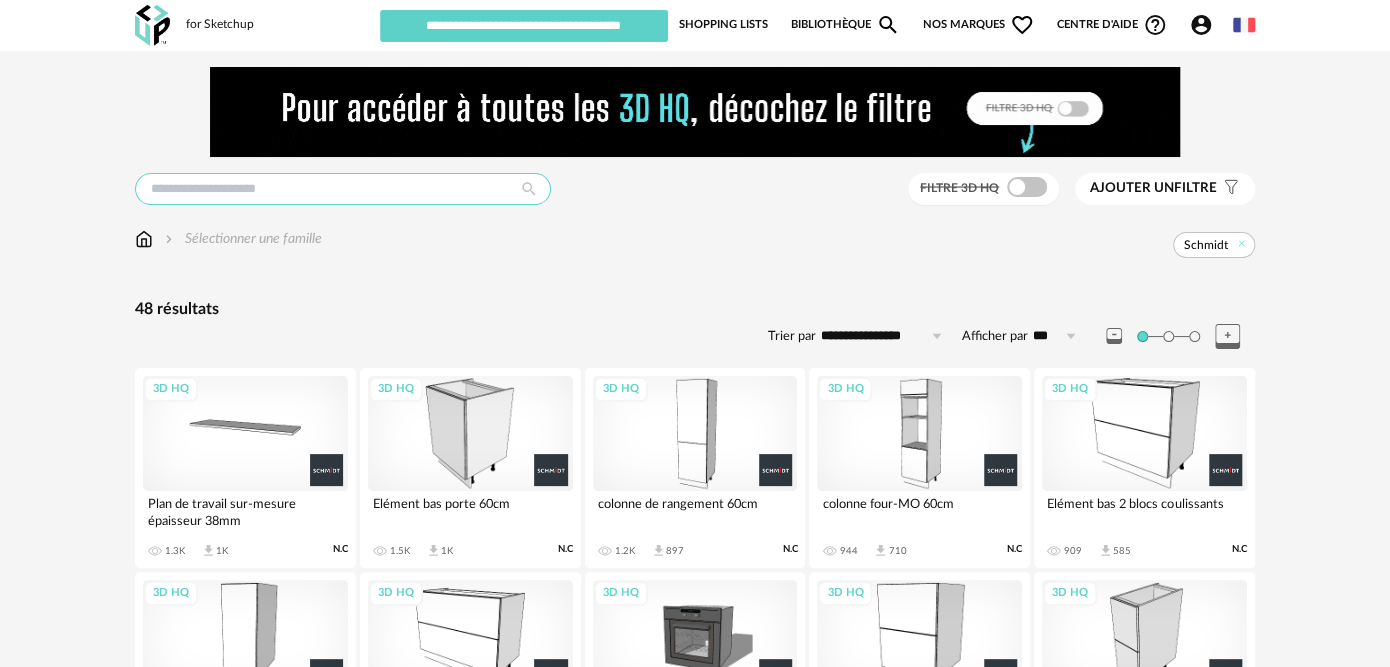 click at bounding box center [343, 189] 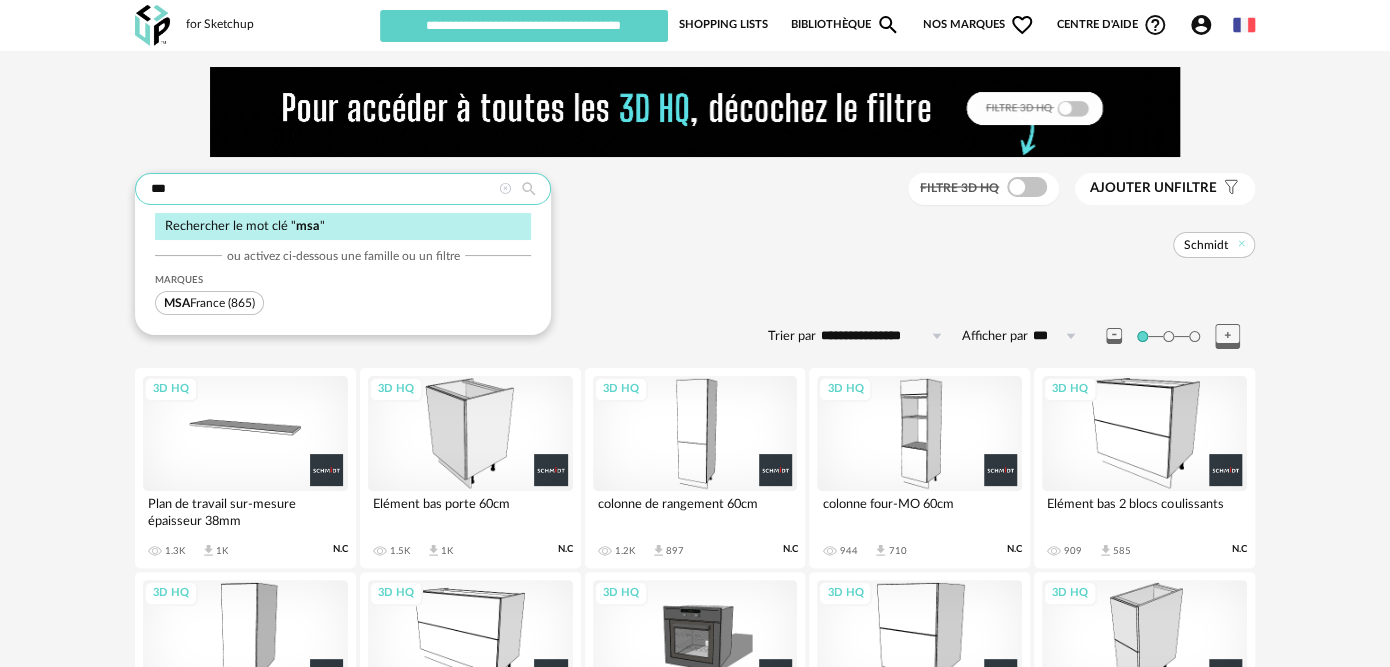 type on "***" 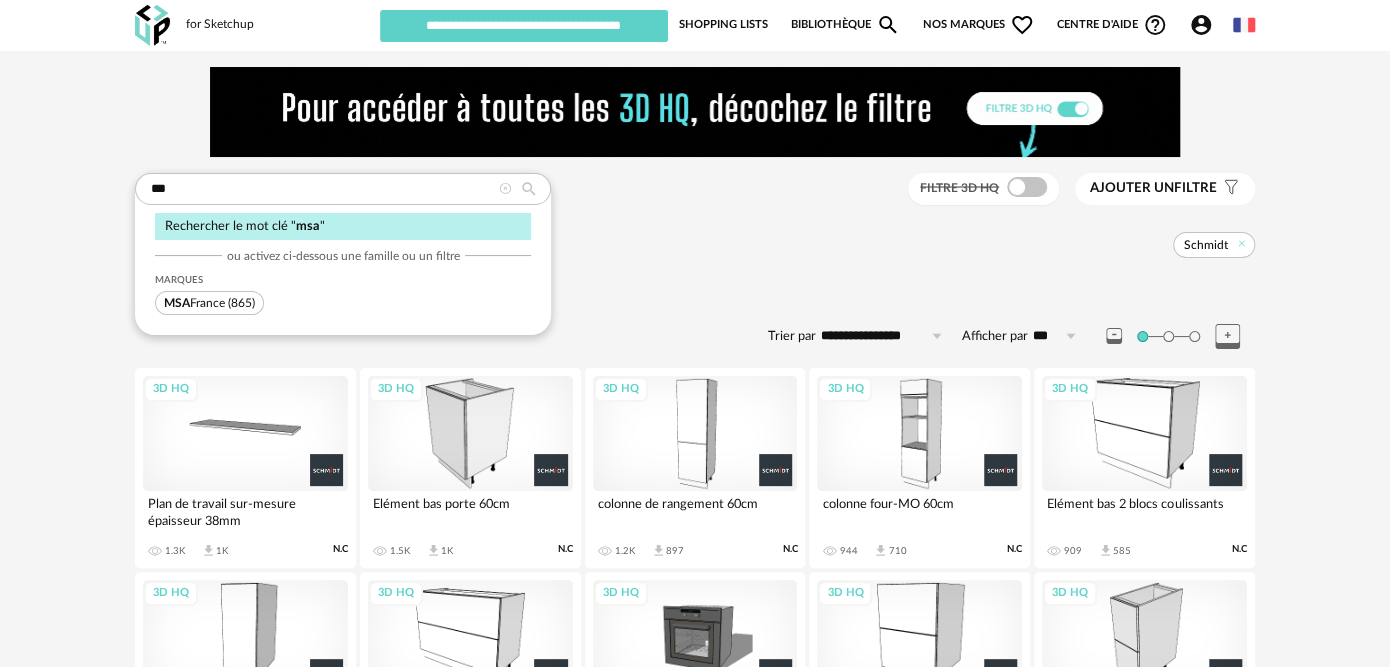 click on "MSA [COUNTRY]" at bounding box center (194, 303) 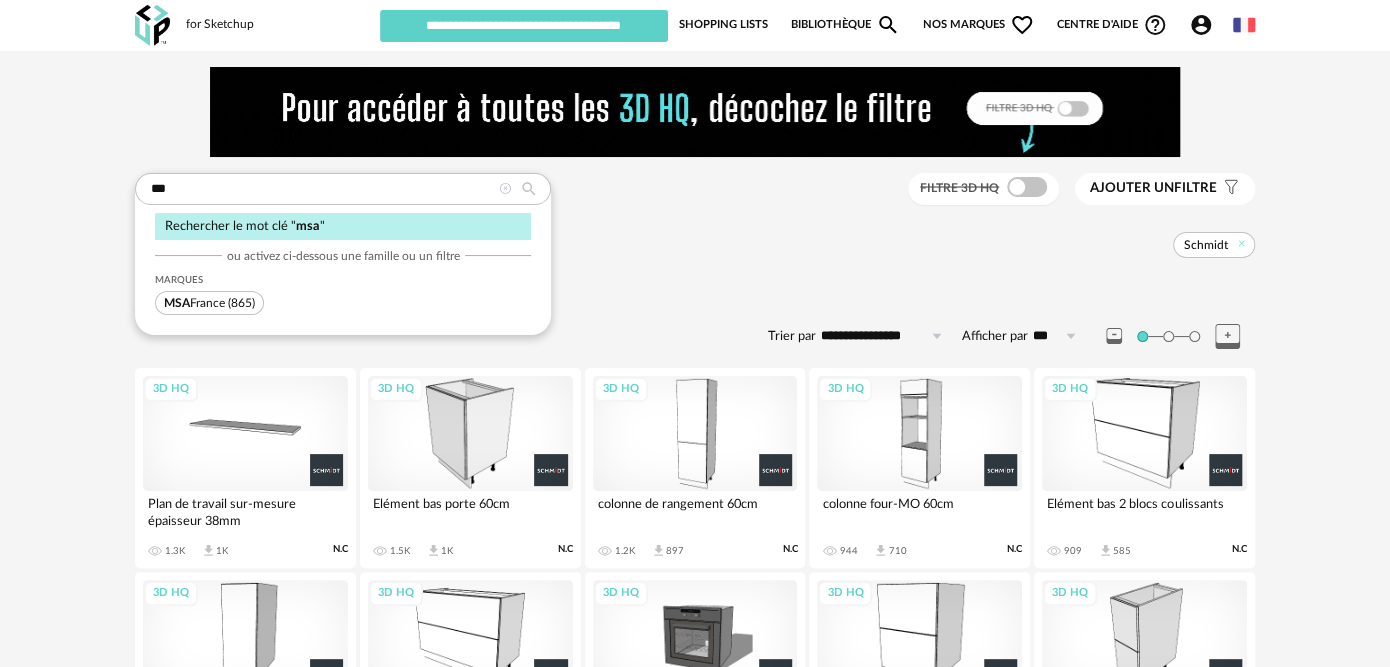 type 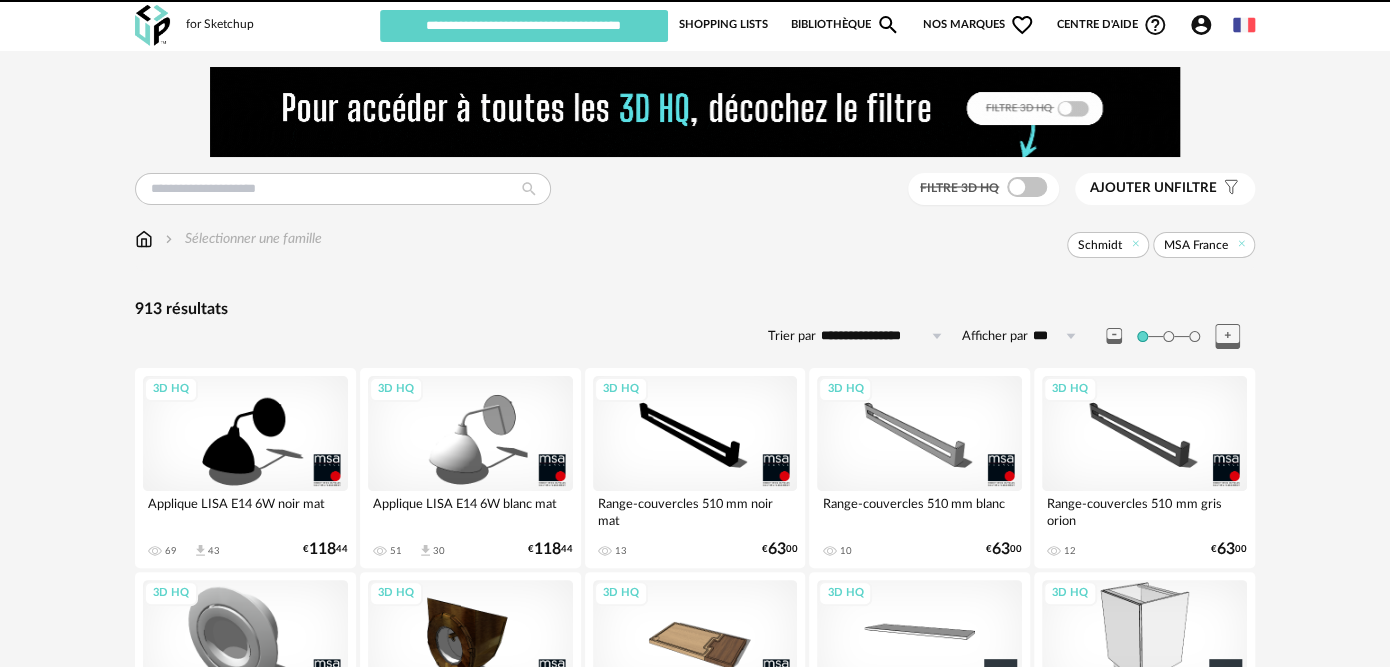click on "3D HQ" at bounding box center [245, 433] 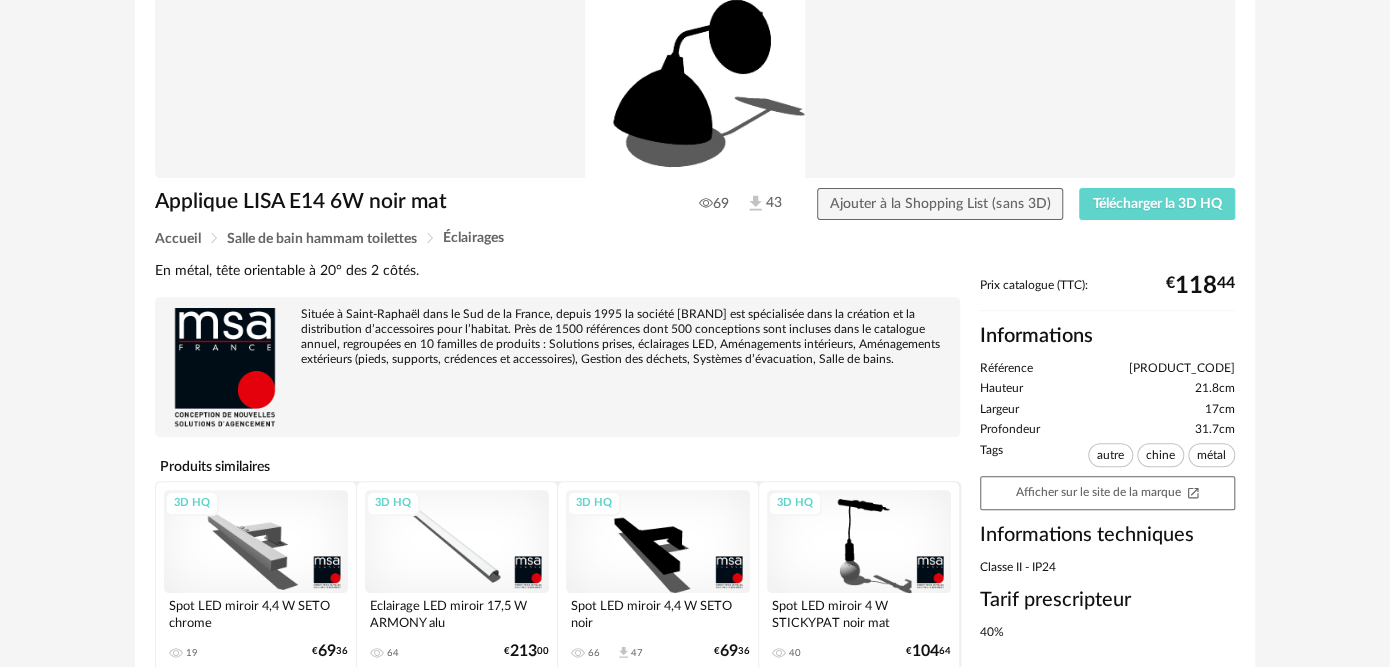 scroll, scrollTop: 329, scrollLeft: 0, axis: vertical 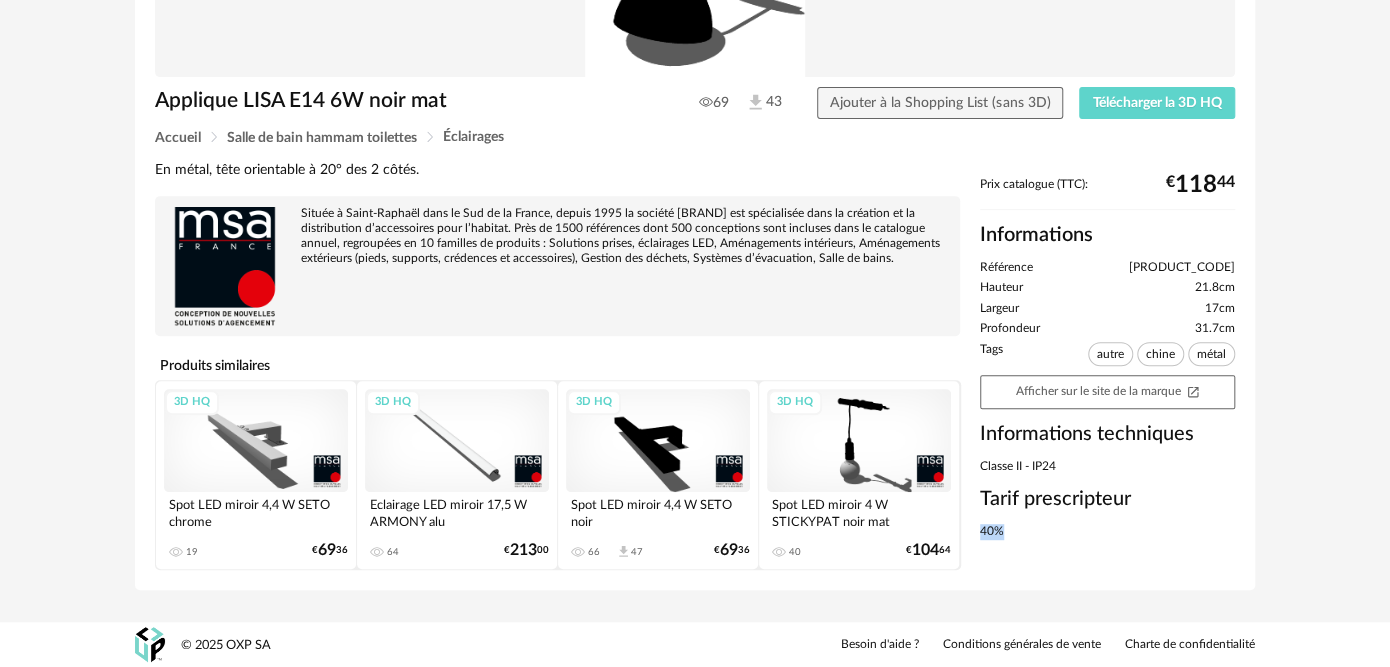 drag, startPoint x: 1084, startPoint y: 547, endPoint x: 1018, endPoint y: 547, distance: 66 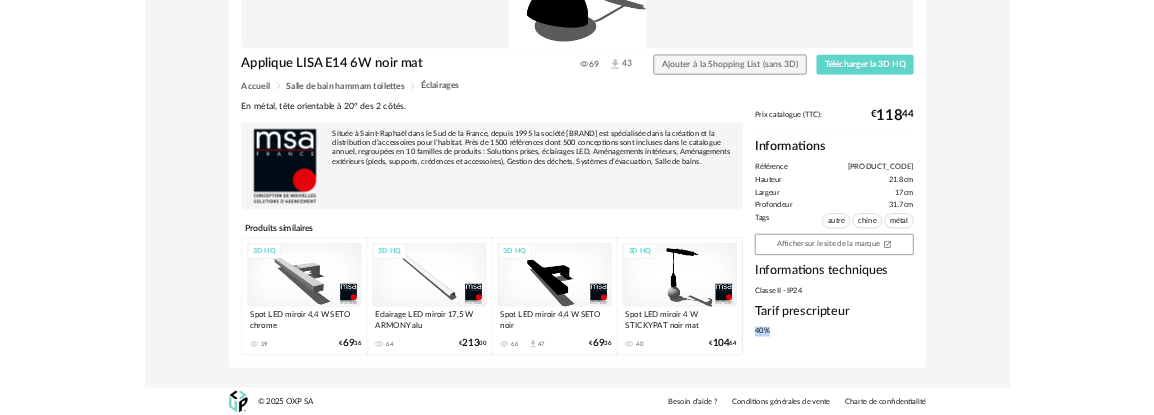 scroll, scrollTop: 0, scrollLeft: 0, axis: both 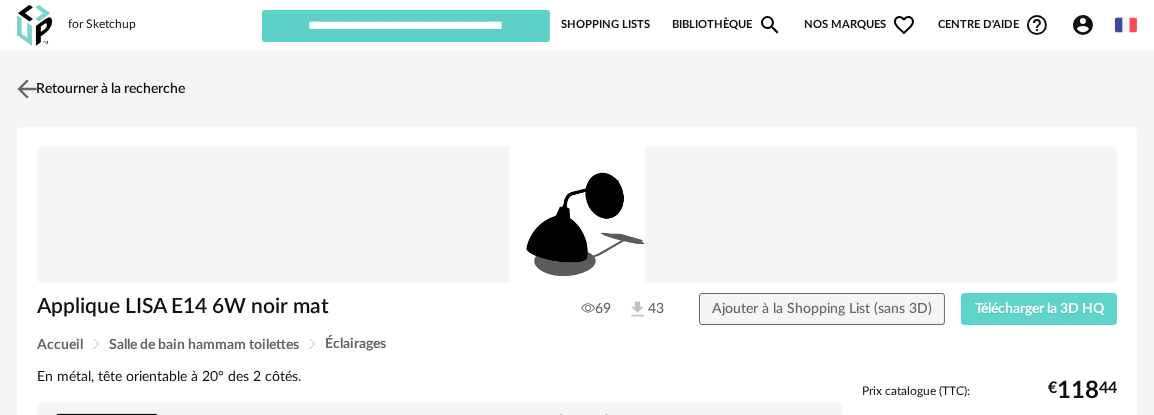 click on "Retourner à la recherche" at bounding box center (98, 89) 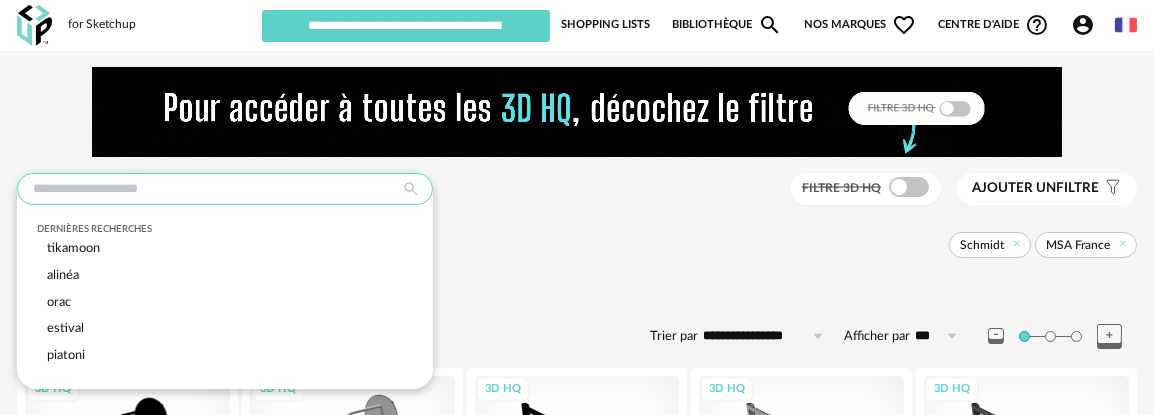 click at bounding box center (225, 189) 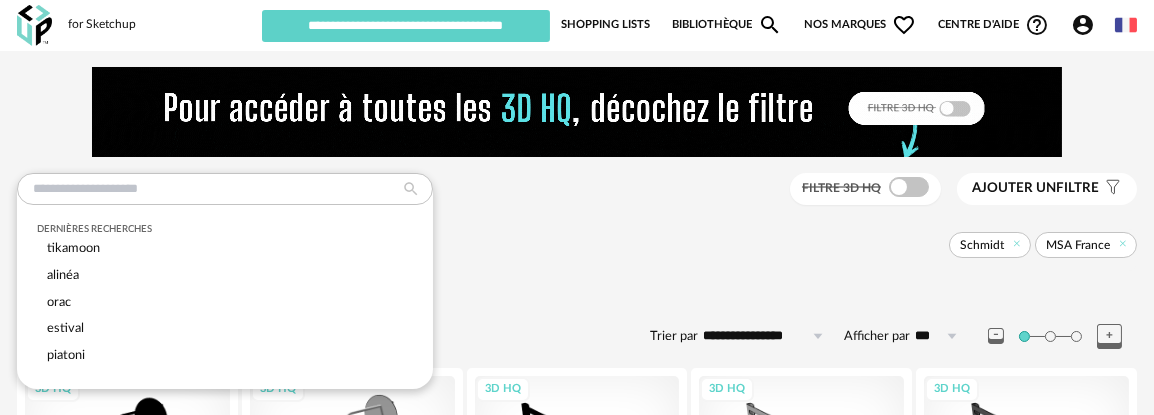 click on "913 résultats" at bounding box center (577, 309) 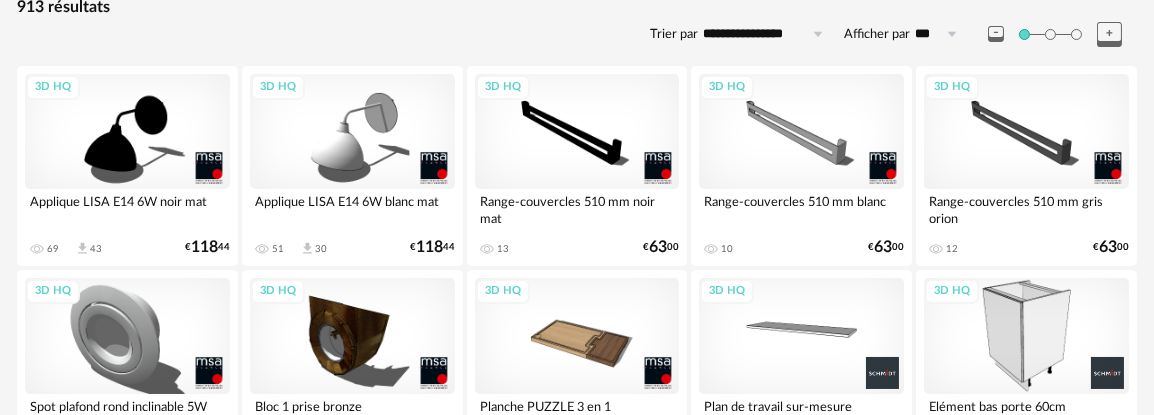 scroll, scrollTop: 333, scrollLeft: 0, axis: vertical 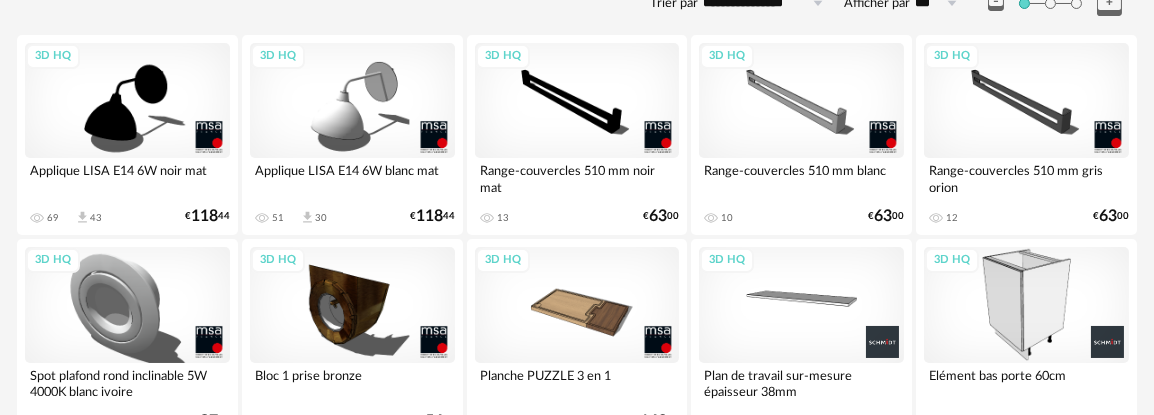 click on "3D HQ" at bounding box center [577, 100] 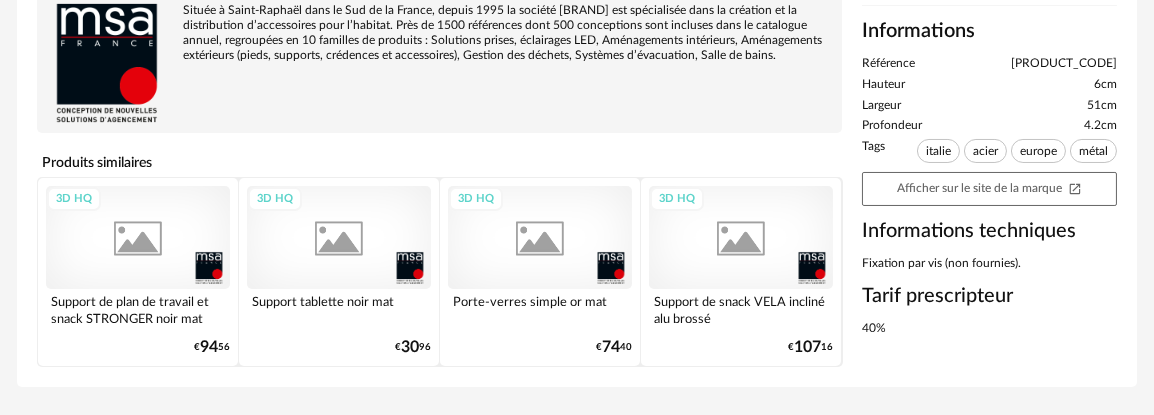 scroll, scrollTop: 444, scrollLeft: 0, axis: vertical 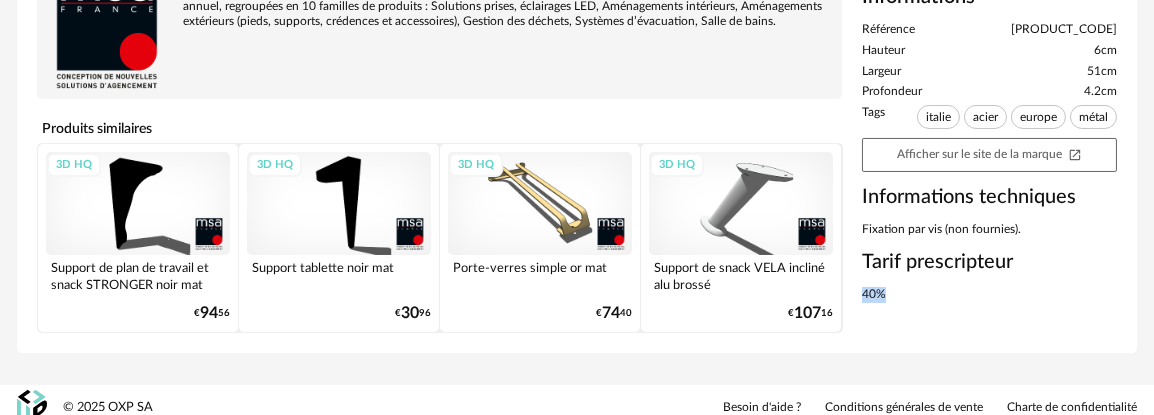 drag, startPoint x: 920, startPoint y: 287, endPoint x: 854, endPoint y: 286, distance: 66.007576 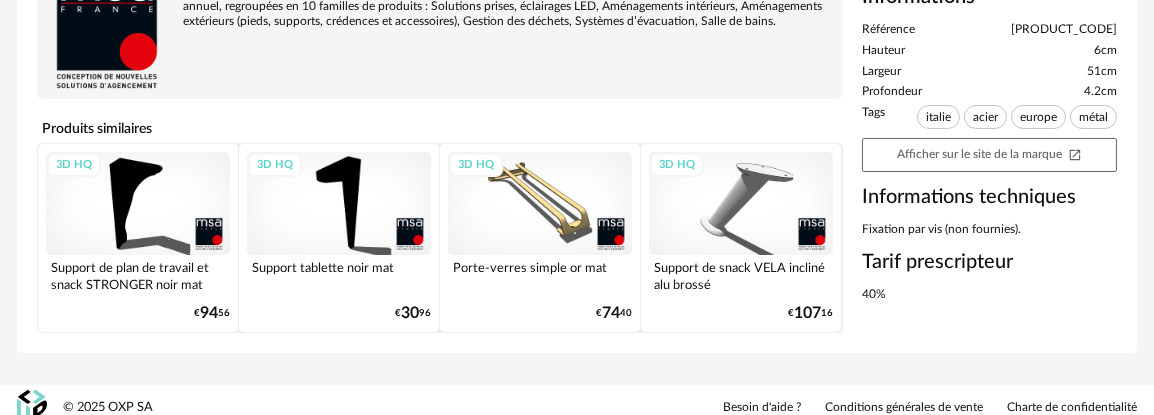 click on "Située à Saint-Raphaël dans le Sud de la France, depuis 1995 la société [BRAND] est spécialisée dans la création et la distribution d’accessoires pour l’habitat. Près de 1500 références dont 500 conceptions sont incluses dans le catalogue annuel, regroupées en 10 familles de produits : Solutions prises, éclairages LED, Aménagements intérieurs, Aménagements extérieurs (pieds, supports, crédences et accessoires), Gestion des déchets, Systèmes d’évacuation, Salle de bains. Produits similaires 3D HQ Support de plan de travail et snack STRONGER noir mat 0 Download icon 0 € 94 56" at bounding box center [577, 18] 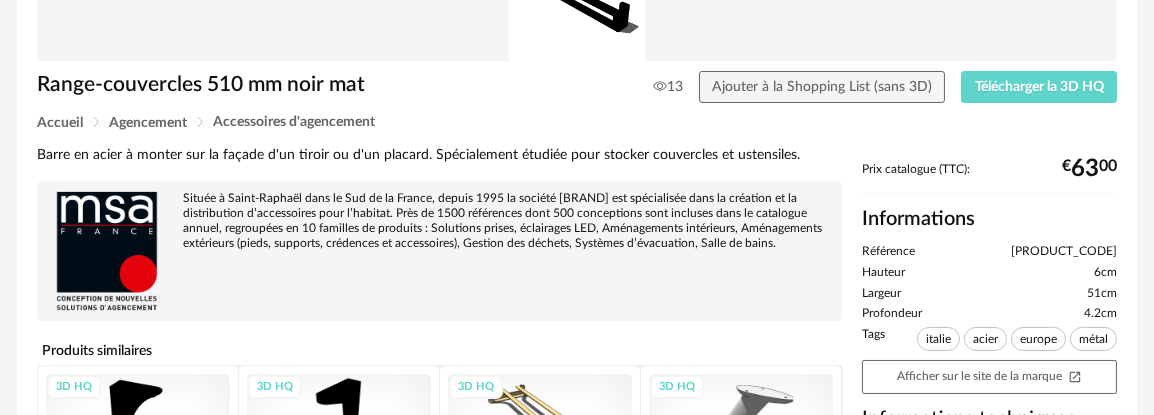 scroll, scrollTop: 0, scrollLeft: 0, axis: both 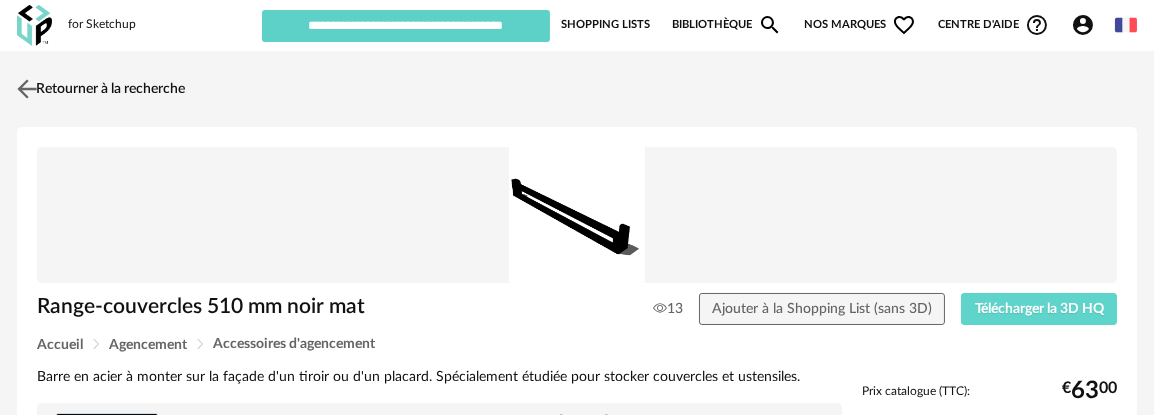 click on "Retourner à la recherche" at bounding box center [98, 89] 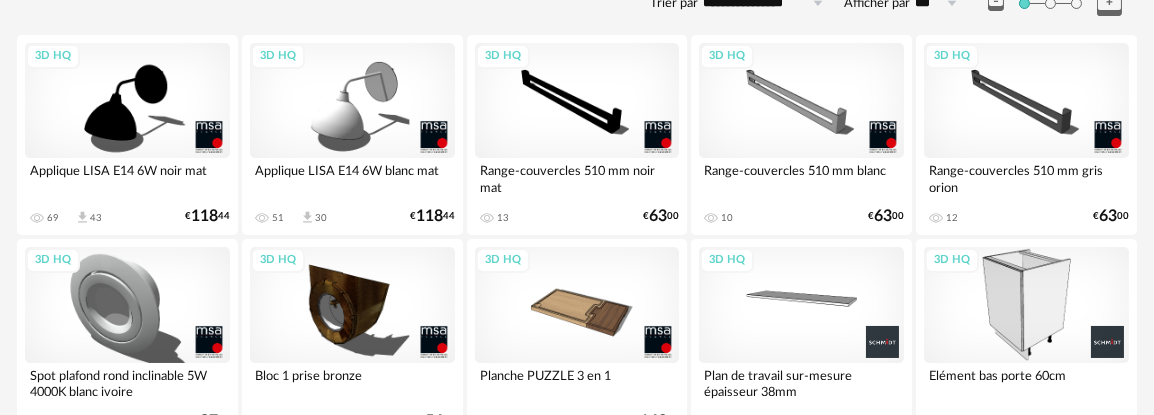scroll, scrollTop: 0, scrollLeft: 0, axis: both 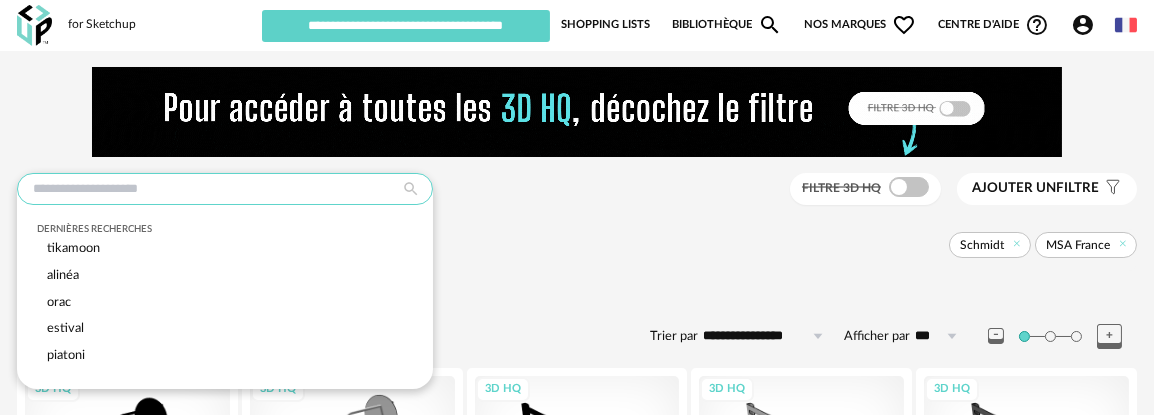 click at bounding box center (225, 189) 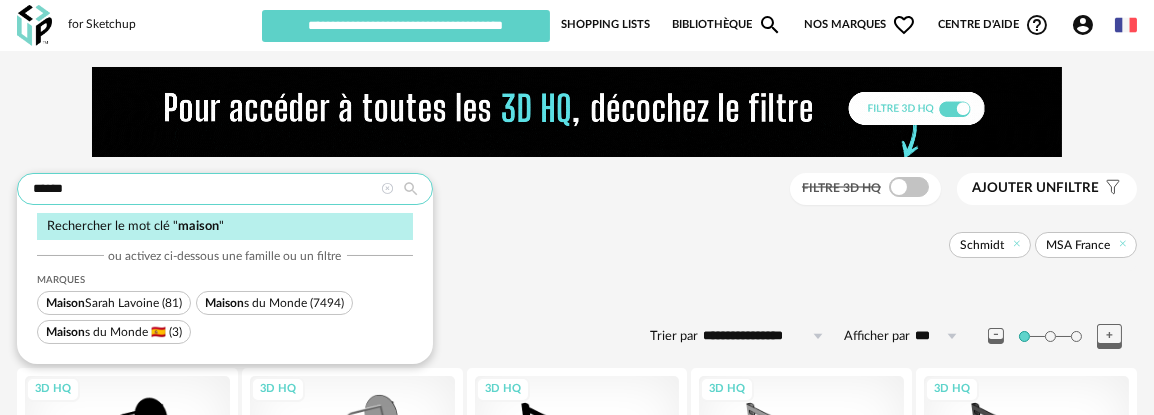 type on "******" 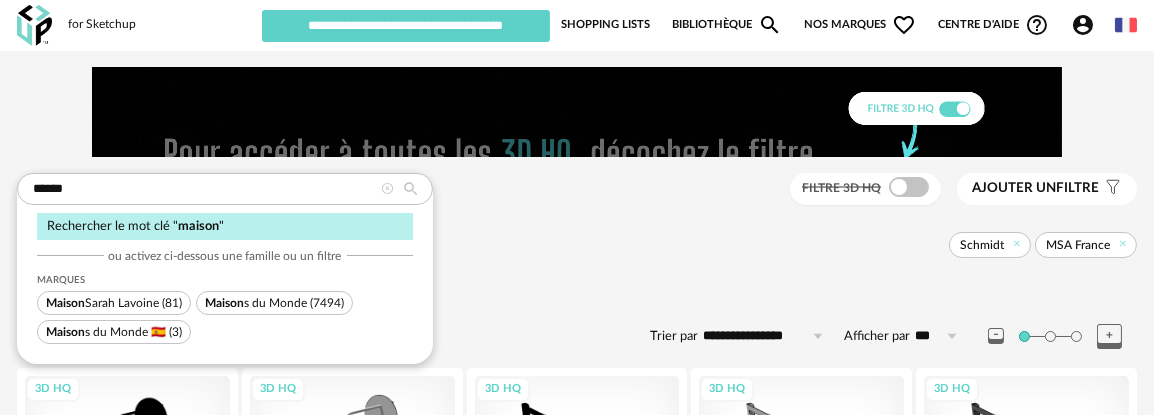 click on "Maison s du Monde" at bounding box center (256, 303) 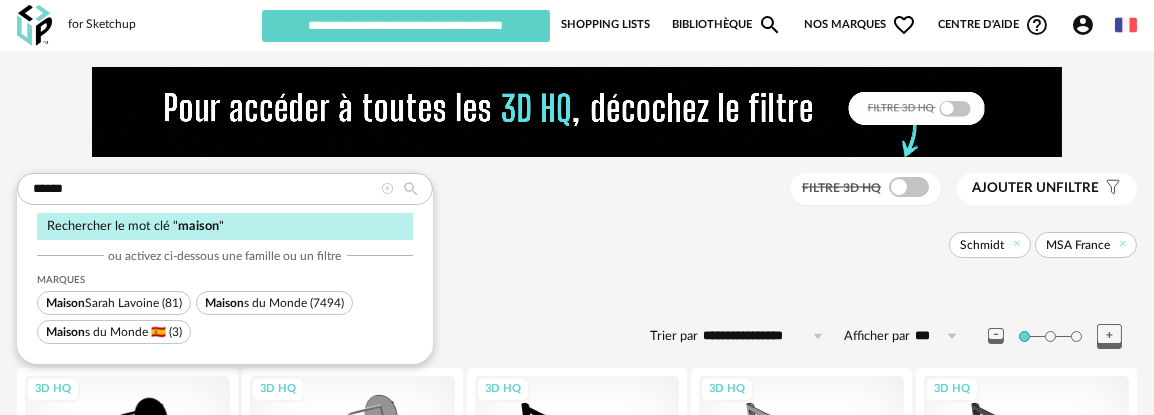 type 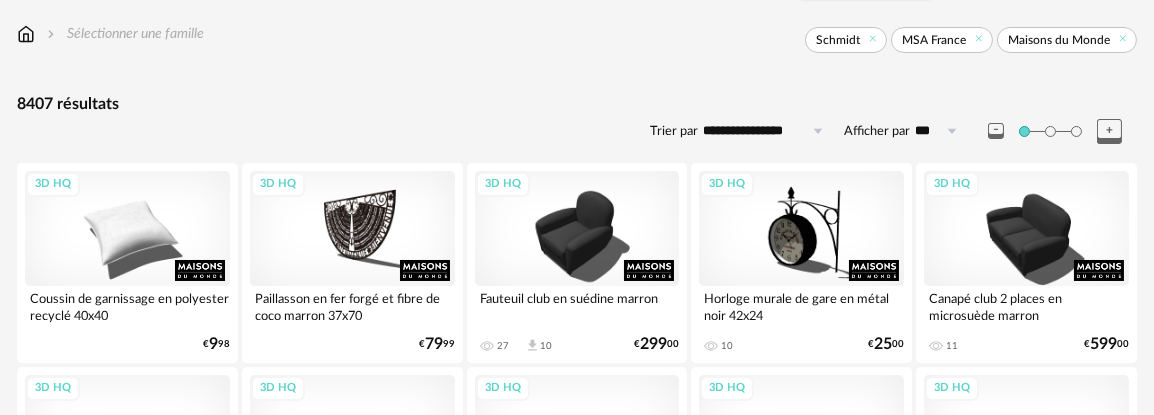 scroll, scrollTop: 222, scrollLeft: 0, axis: vertical 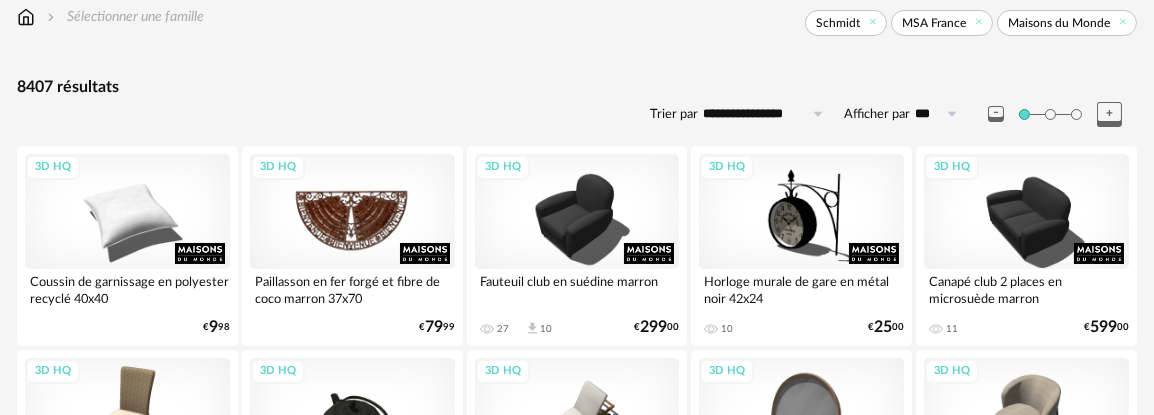 click on "3D HQ" at bounding box center (352, 211) 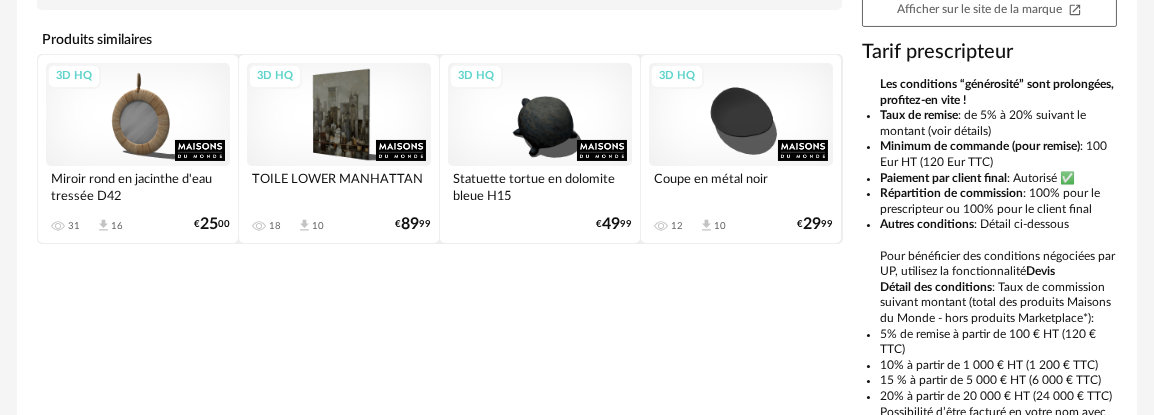 scroll, scrollTop: 777, scrollLeft: 0, axis: vertical 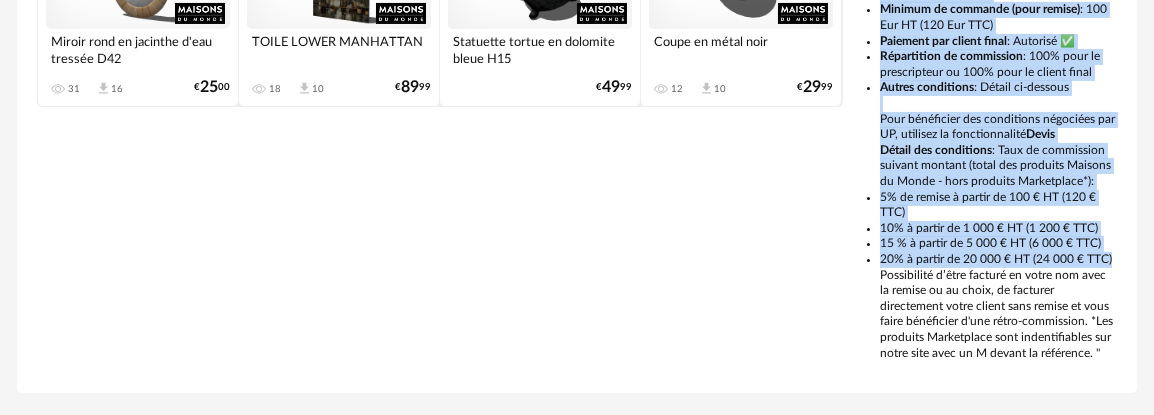 drag, startPoint x: 880, startPoint y: 56, endPoint x: 1132, endPoint y: 259, distance: 323.59387 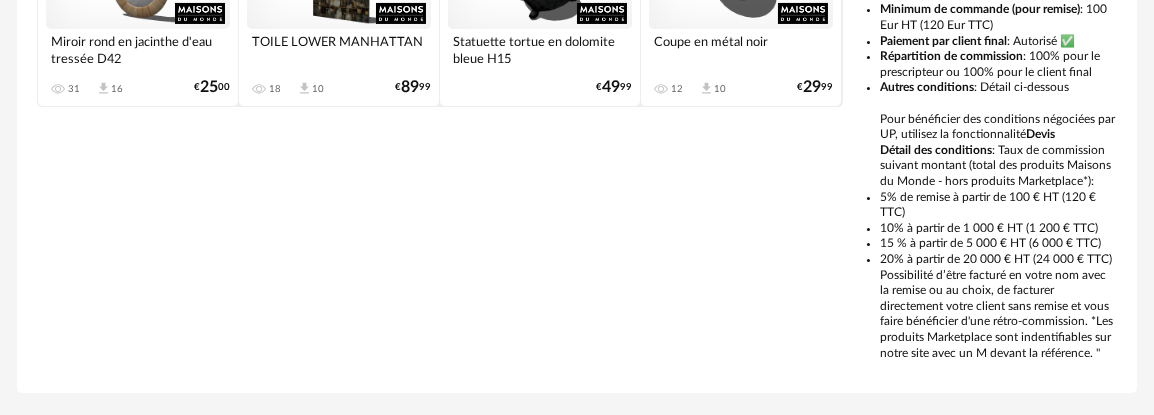 click on "Découvrez le paillasson fibre de coco marron WELCOME, idéal pour accueillir vos invités avec style.Ce paillasson est fabriqué en aluminium et fibre de coco, ce qui le rend résistant et durableSa couleur marron s'intègre parfaitement à tout type de décoration extérieureSes dimensions de 70x37 cm sont idéales pour les entrées de taille standard Tout est parti de Brest il y a plus de 20 ans. [FIRST], visionnaire créatif, décide de fonder Maisons du Monde, une enseigne de décoration et d'ameublement inspirée des influences du monde entier. Quatre premiers magasins ouvrent en France - à Bordeaux, Lyon, Quimper et Vichy. Le siège s'installe ensuite à Nantes et c'est le début d'une belle aventure.... et d'une histoire de croissance. Maisons du monde, c'est une recette savamment élaborée reposant sur la combinaison d'ingrédients clés qui font l'unicité du modèle et notre force commerciale. Produits similaires 3D HQ Miroir rond en jacinthe d'eau tressée D42" at bounding box center (577, 7) 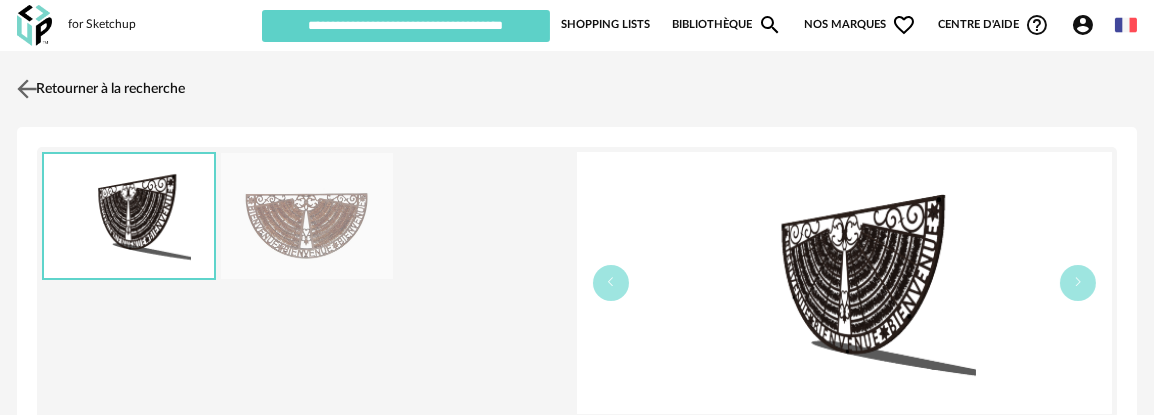 click on "Retourner à la recherche" at bounding box center (98, 89) 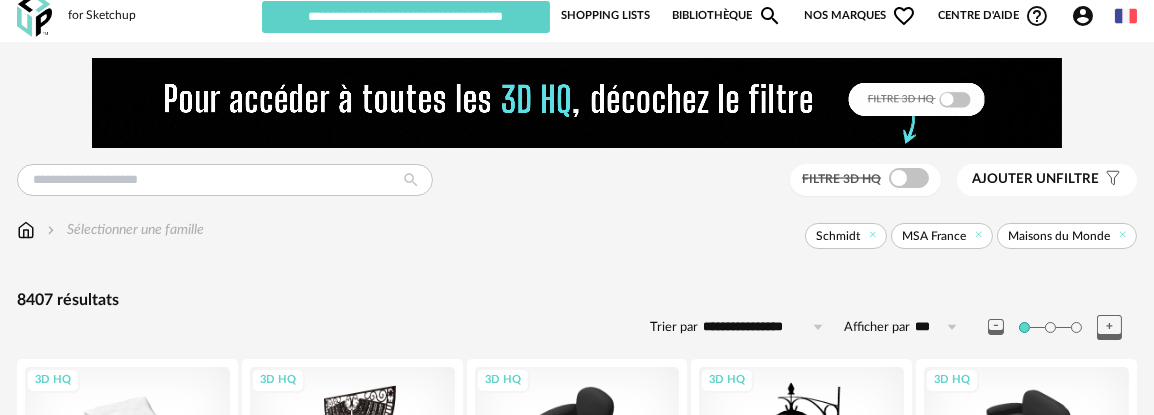 scroll, scrollTop: 0, scrollLeft: 0, axis: both 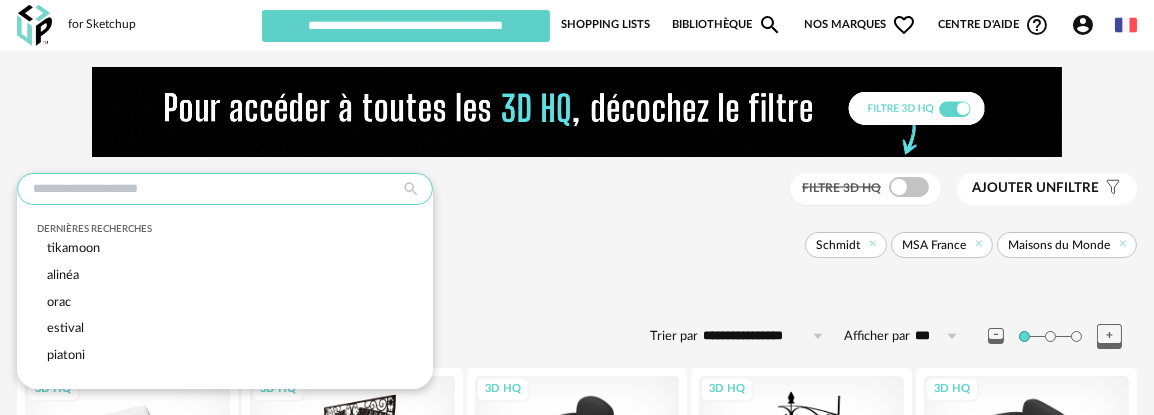 click at bounding box center [225, 189] 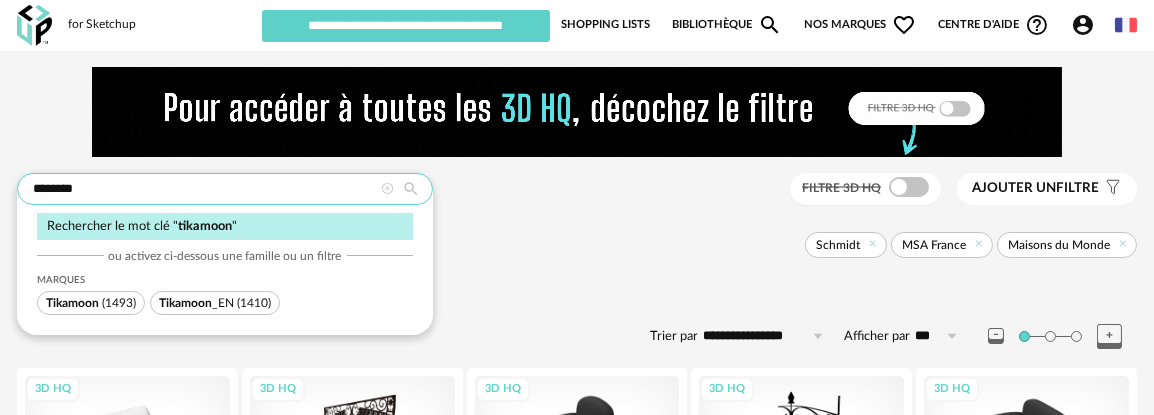 type on "********" 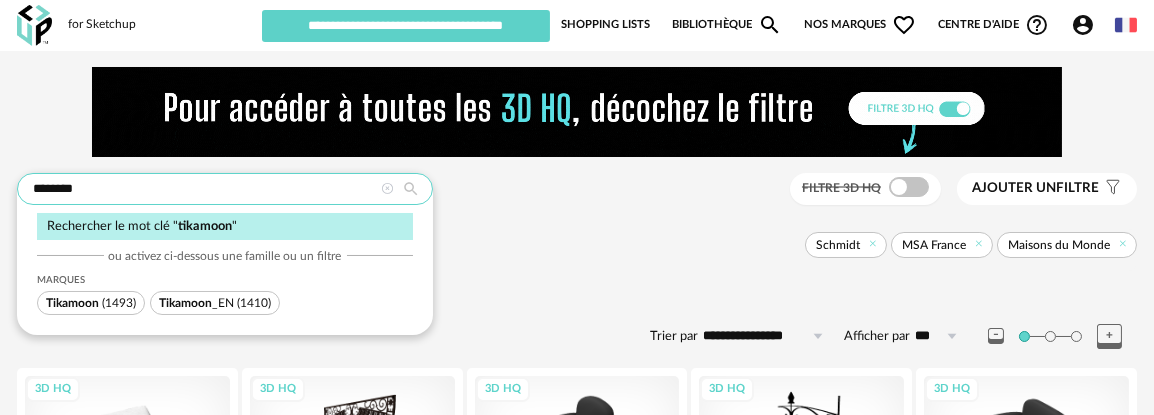 type on "**********" 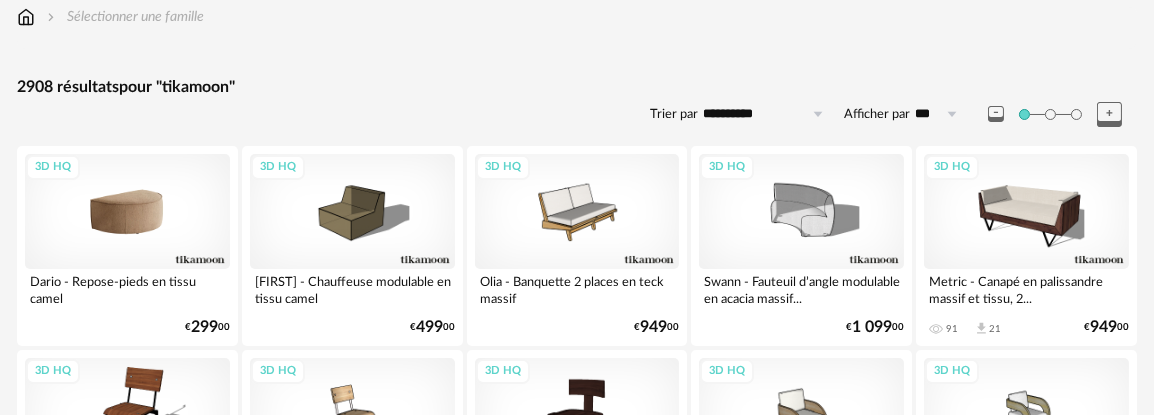click on "3D HQ" at bounding box center (127, 211) 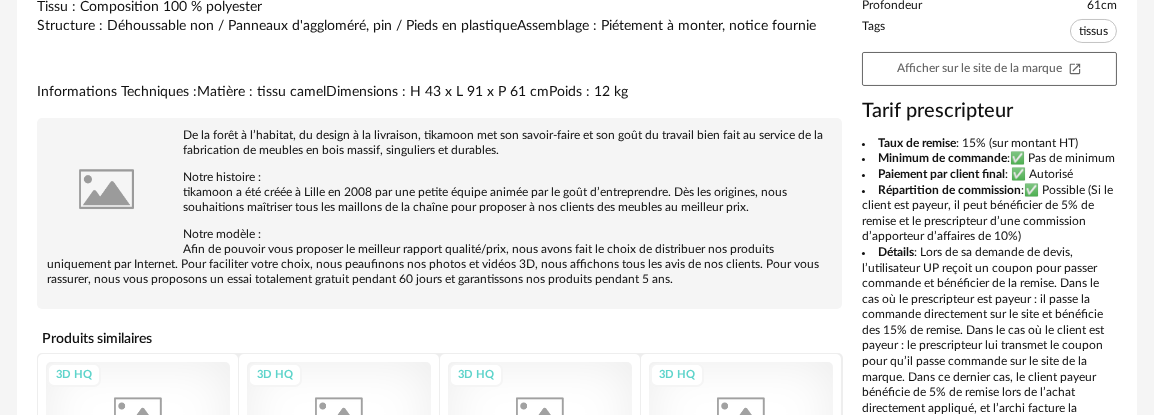 scroll, scrollTop: 666, scrollLeft: 0, axis: vertical 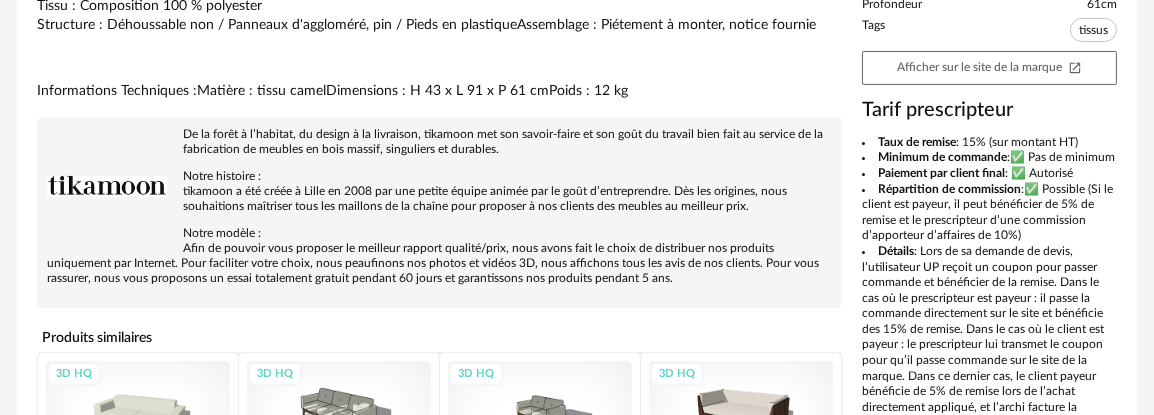 drag, startPoint x: 877, startPoint y: 140, endPoint x: 1085, endPoint y: 253, distance: 236.7129 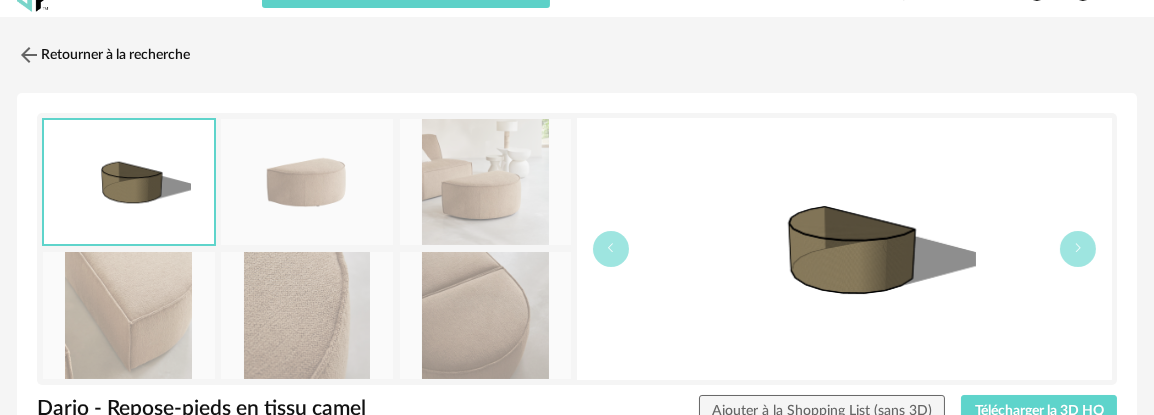 scroll, scrollTop: 0, scrollLeft: 0, axis: both 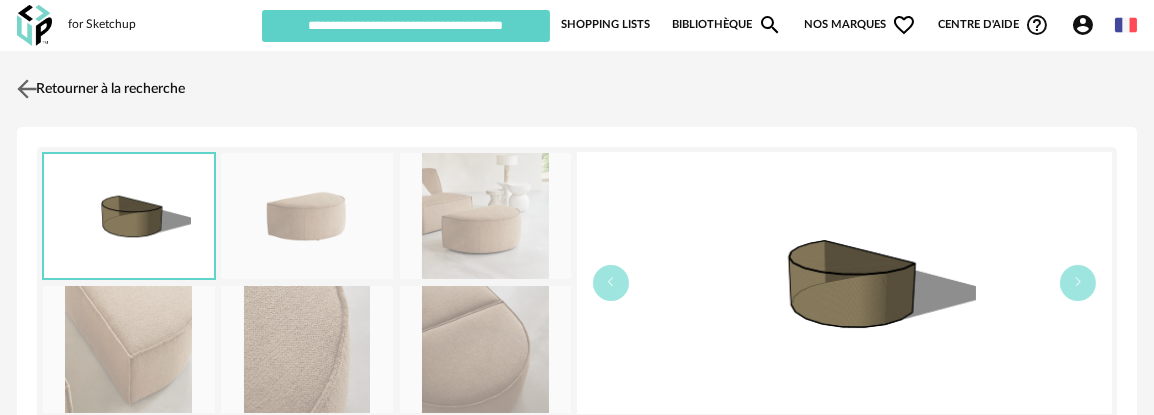 click on "Retourner à la recherche" at bounding box center (98, 89) 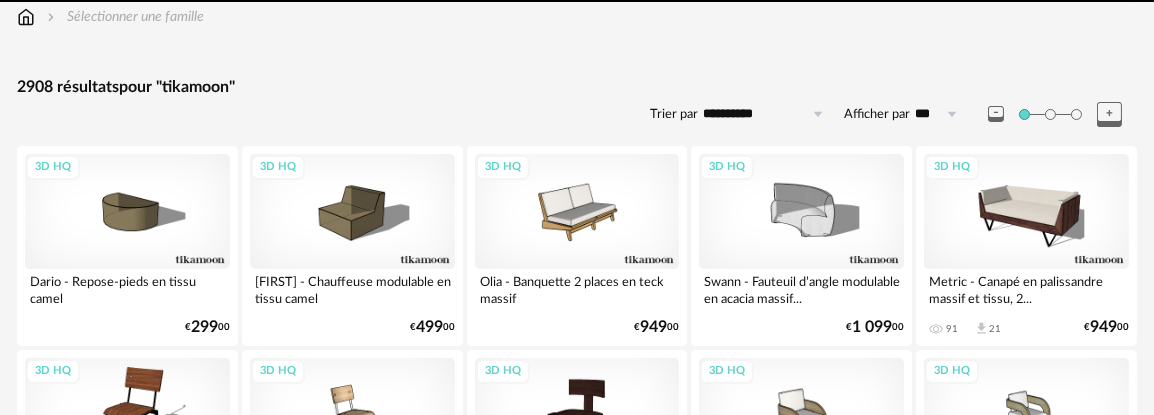 scroll, scrollTop: 0, scrollLeft: 0, axis: both 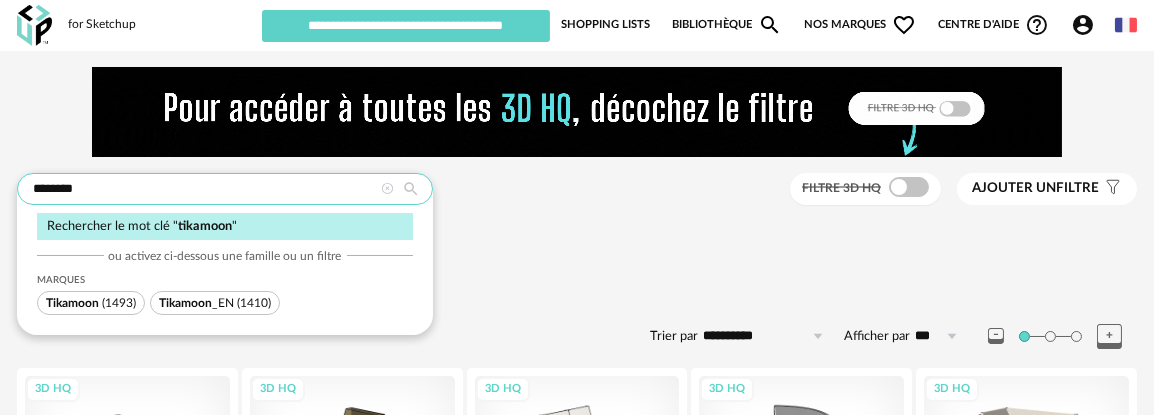 drag, startPoint x: 126, startPoint y: 188, endPoint x: -20, endPoint y: 172, distance: 146.8741 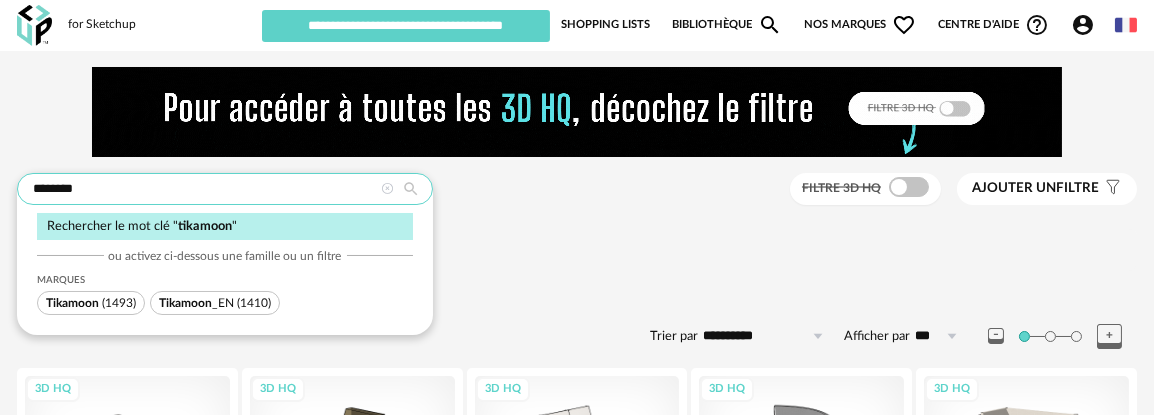 click on "for Sketchup Nouvelle shopping list Mettre à jour ma Shopping List Refresh icon papier peints 10 Nouvelles références AMPM 11 MdM - Tangerine 1 coworking La Redoute 13 PROJET MONTERO 0 PROJET CELIA ET MATHIEU 3 Test Loftnets 3 [FIRST] 2 Salon MdM 7 Test Espace Conception 1 APS 0 V8 enscape 14 PLUM BOCKLIP FACADE 0 PROJET AUGUSTE 20 PROJET AUGUSTE 0 PROJET CONNAN 11 PROJET DOGAN 0 Mr et Mme X 4 Mr et Mme CARD 40 Mr et Mme [LAST] 6 Mr et Mme RESPIRE 2 Mr et Mme HOLIJ 16 Mr et Mme CARD 39 Mr et Mme QUANCARD 42 Mr et Mme CARD 39 Mr et Mme RAC 10 Mr et Mme NIUM 23 Mr et Mme RIO 36 Mr et Mme [LAST] [LAST] 0 Mr et Mme [LAST] 0 WEBINAIRE SCHMIDT PARTIE 3 17 [FIRST] V2 26 chehoma 28 Mr et Mme [LAST] 7 Mr et Mme [LAST] 11 Mr et Mme RIO 26 Mr et Mme [LAST] 31 Mr et Mme TIMAO 27 Mr et Mme CONZUR 4 Mr et Mme [LAST] 9 salle de bain FLO [FIRST] 0 2 32 18" at bounding box center (577, 2288) 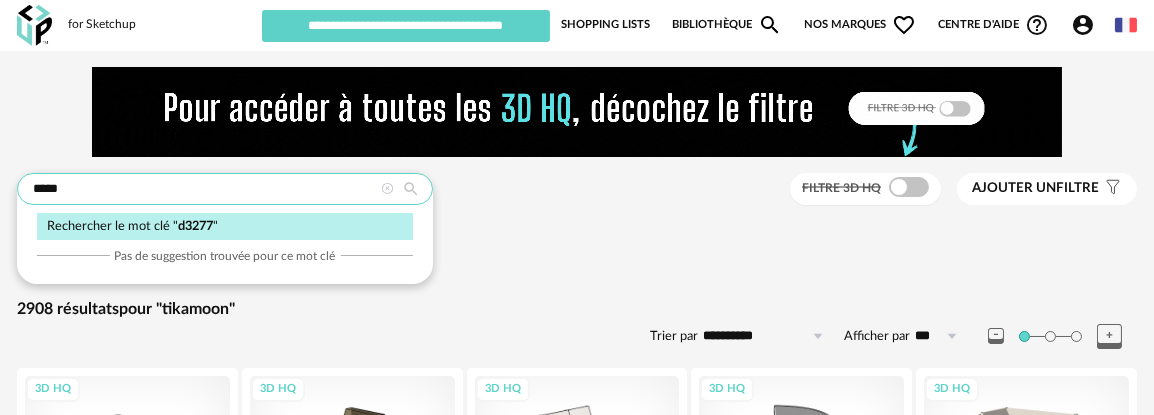 type on "*****" 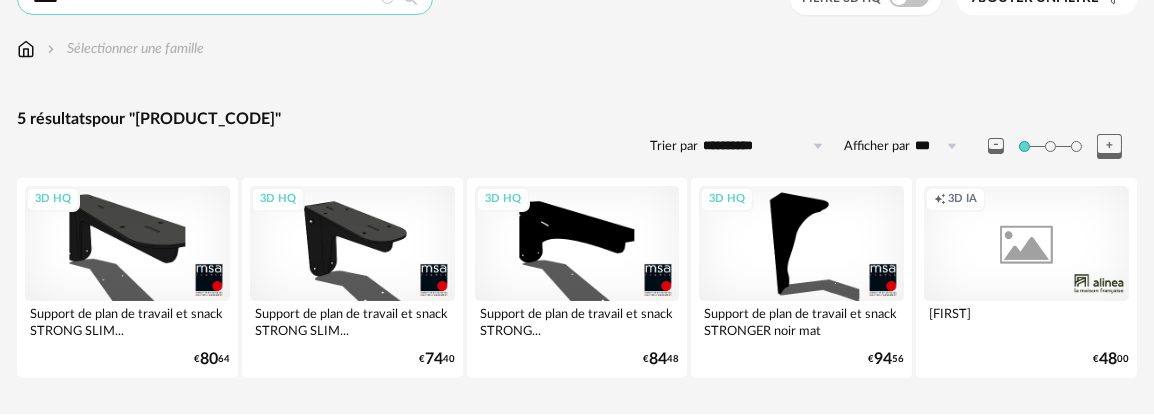 scroll, scrollTop: 222, scrollLeft: 0, axis: vertical 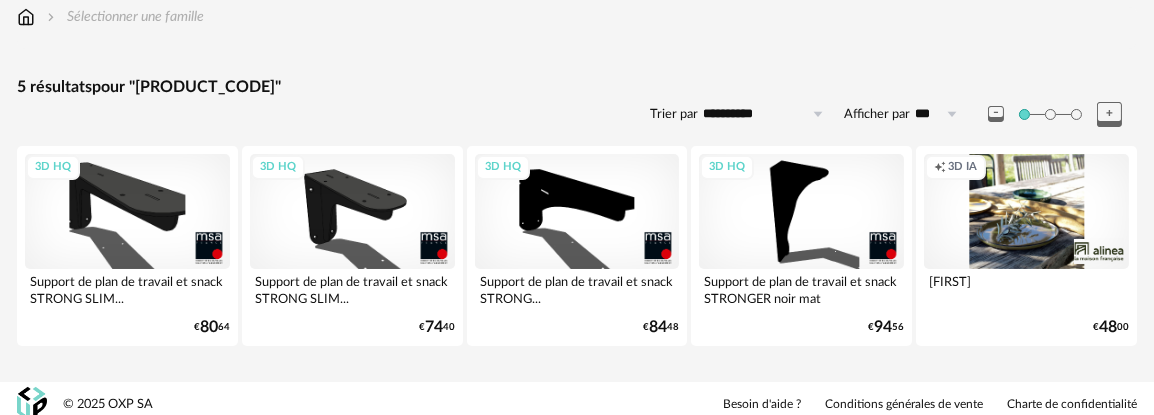 click on "3D HQ" at bounding box center [127, 211] 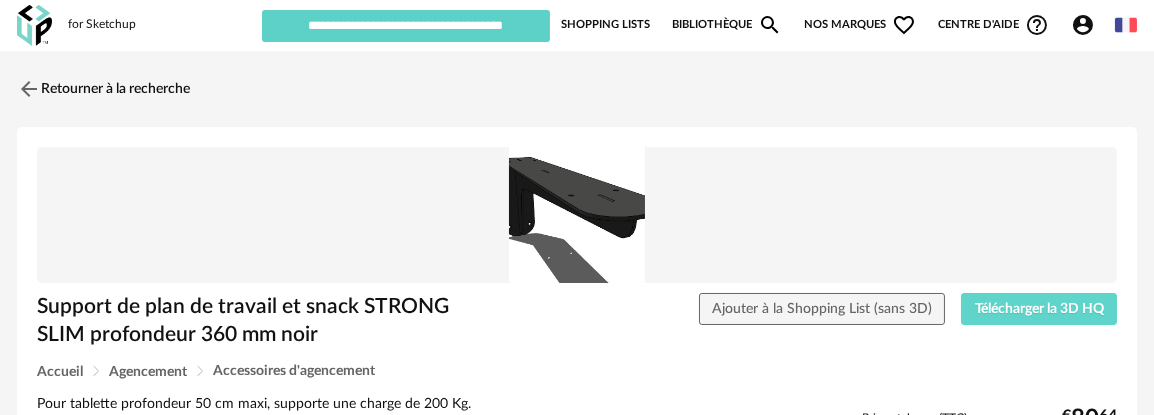 click at bounding box center (577, 215) 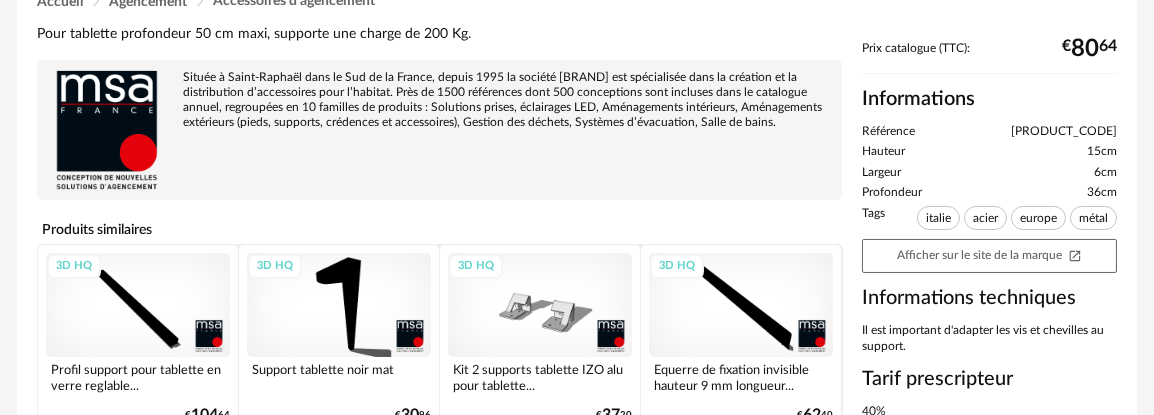 scroll, scrollTop: 0, scrollLeft: 0, axis: both 